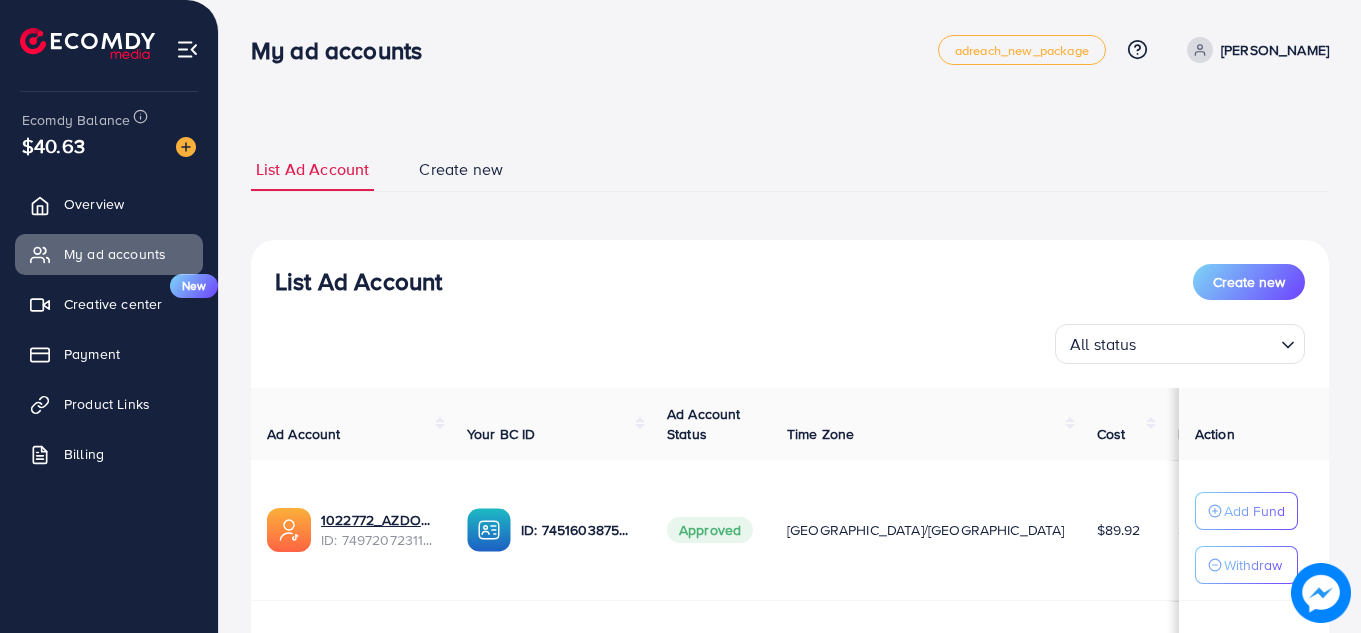 scroll, scrollTop: 0, scrollLeft: 0, axis: both 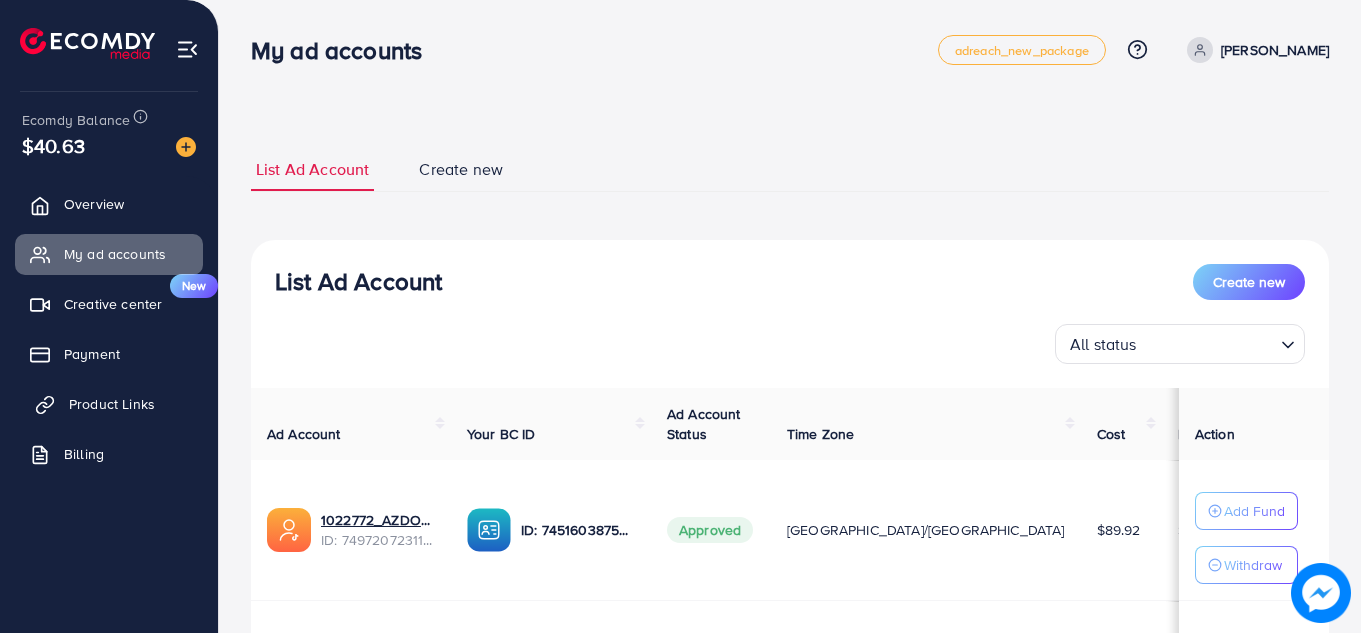 click on "Product Links" at bounding box center (112, 404) 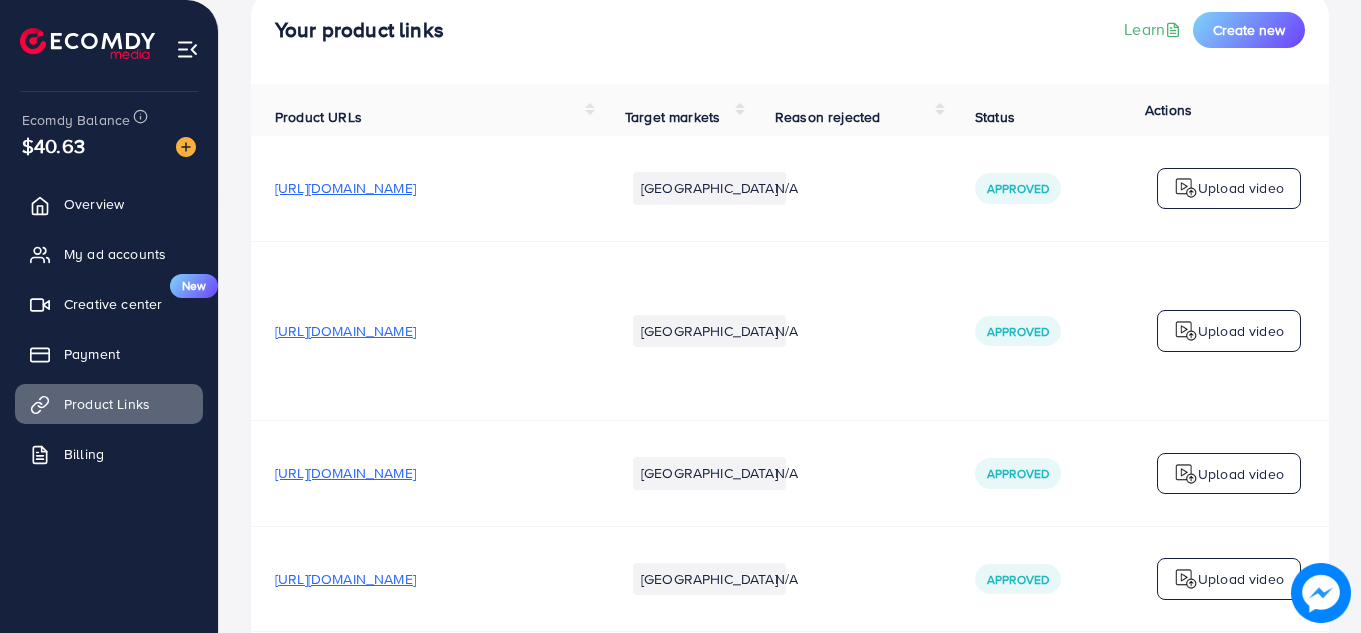scroll, scrollTop: 0, scrollLeft: 0, axis: both 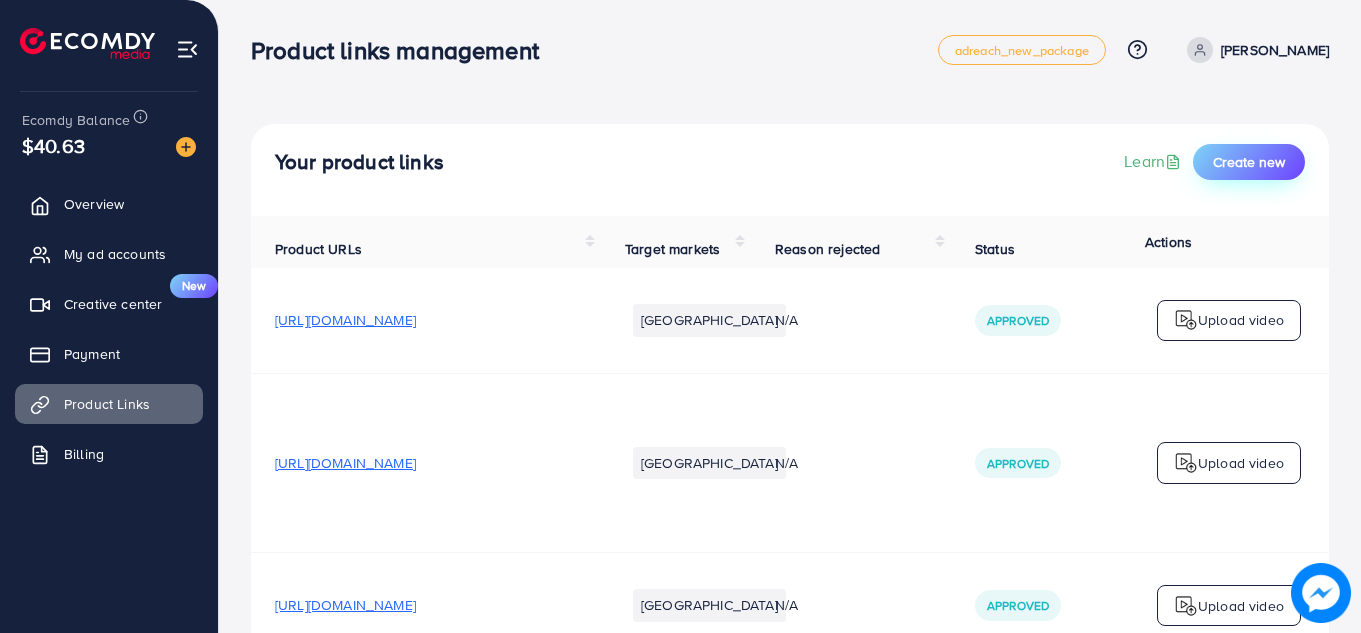 click on "Create new" at bounding box center (1249, 162) 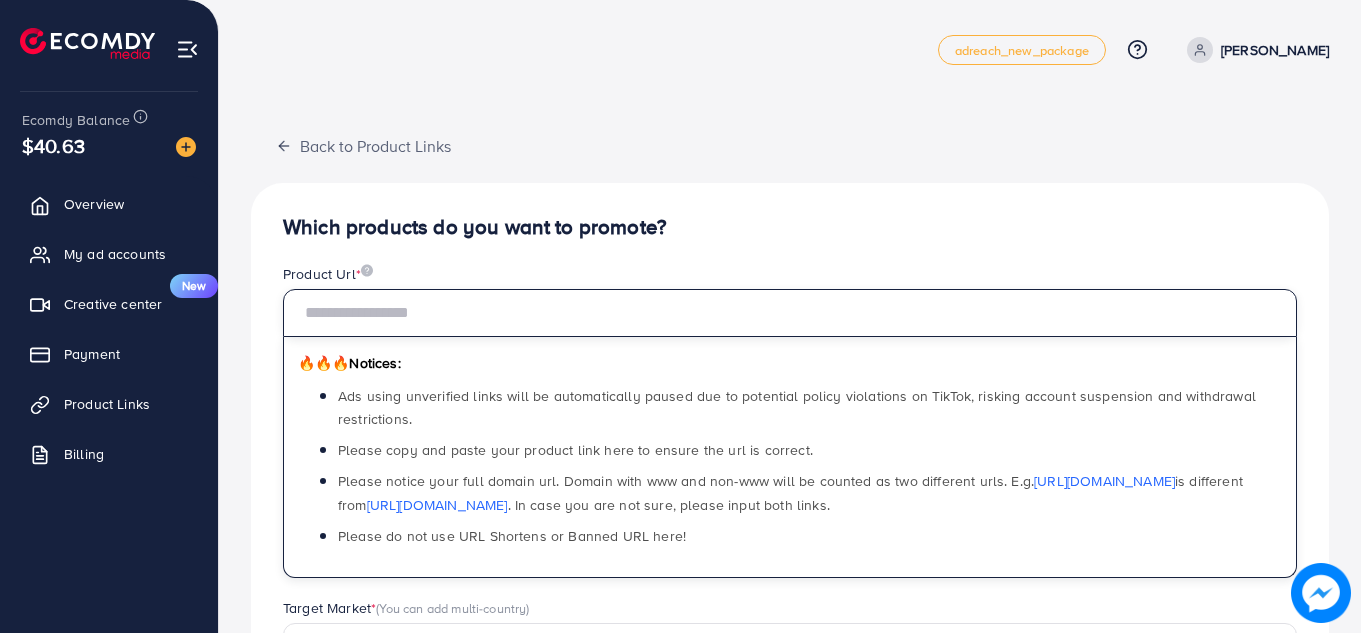 click at bounding box center [790, 313] 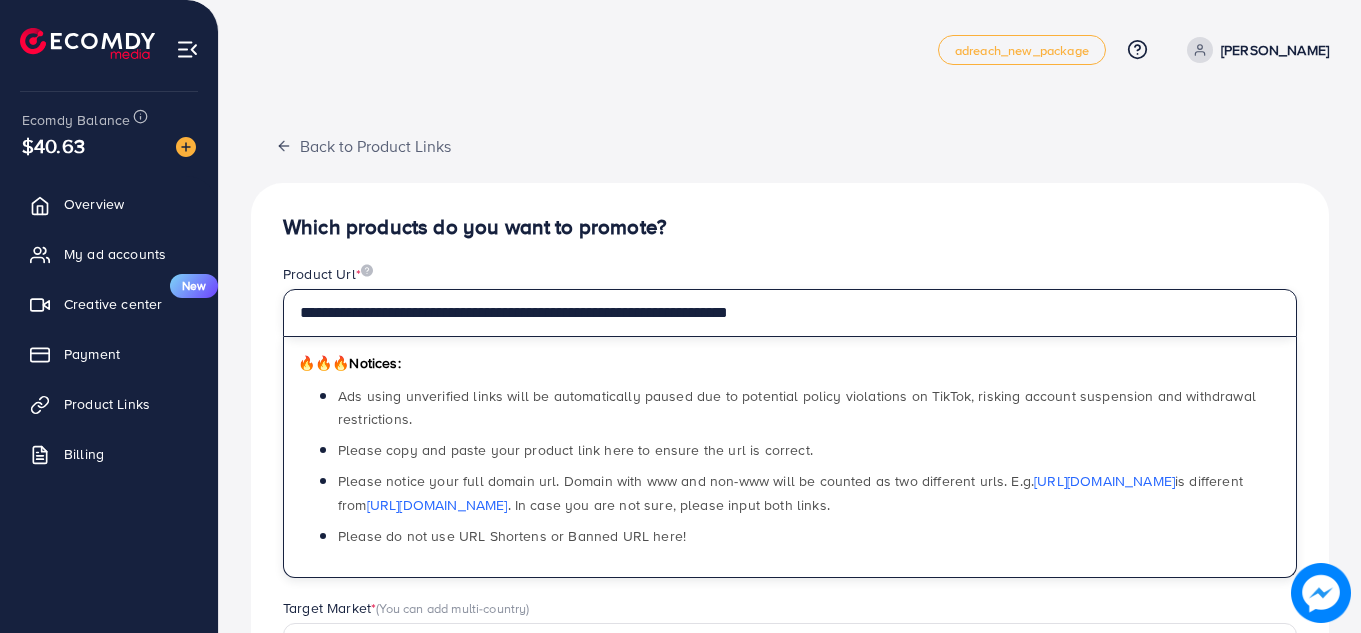 type on "**********" 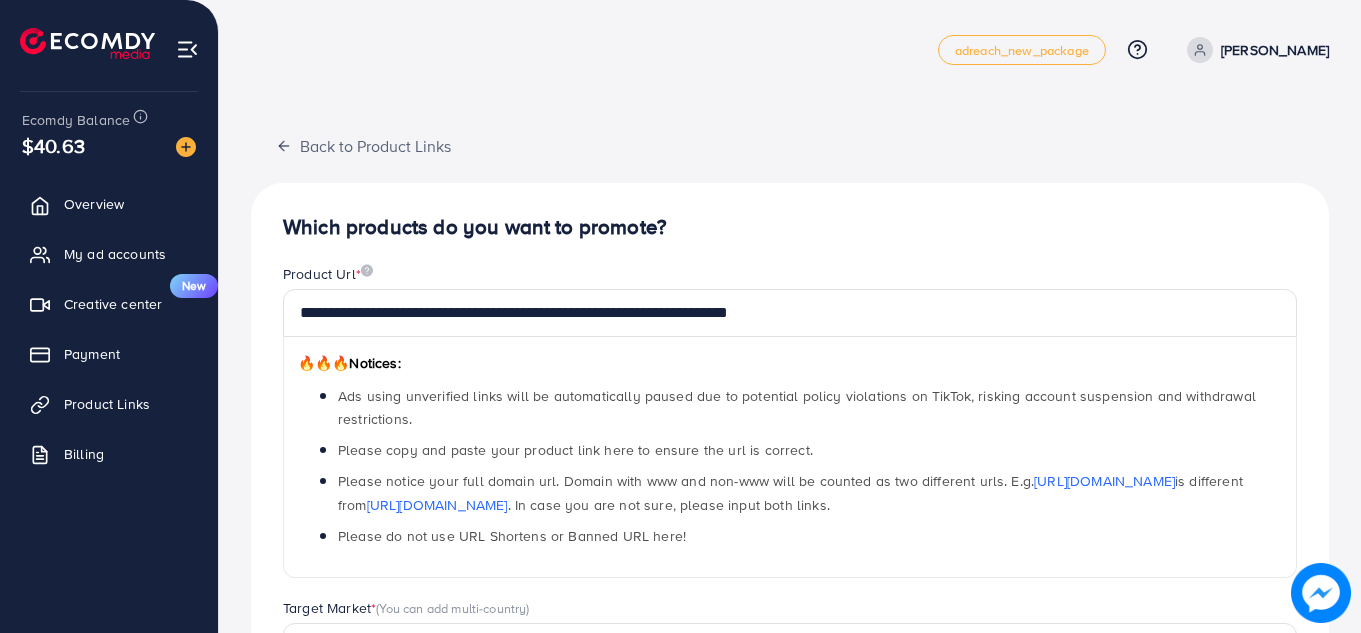 click on "Which products do you want to promote?" at bounding box center (790, 227) 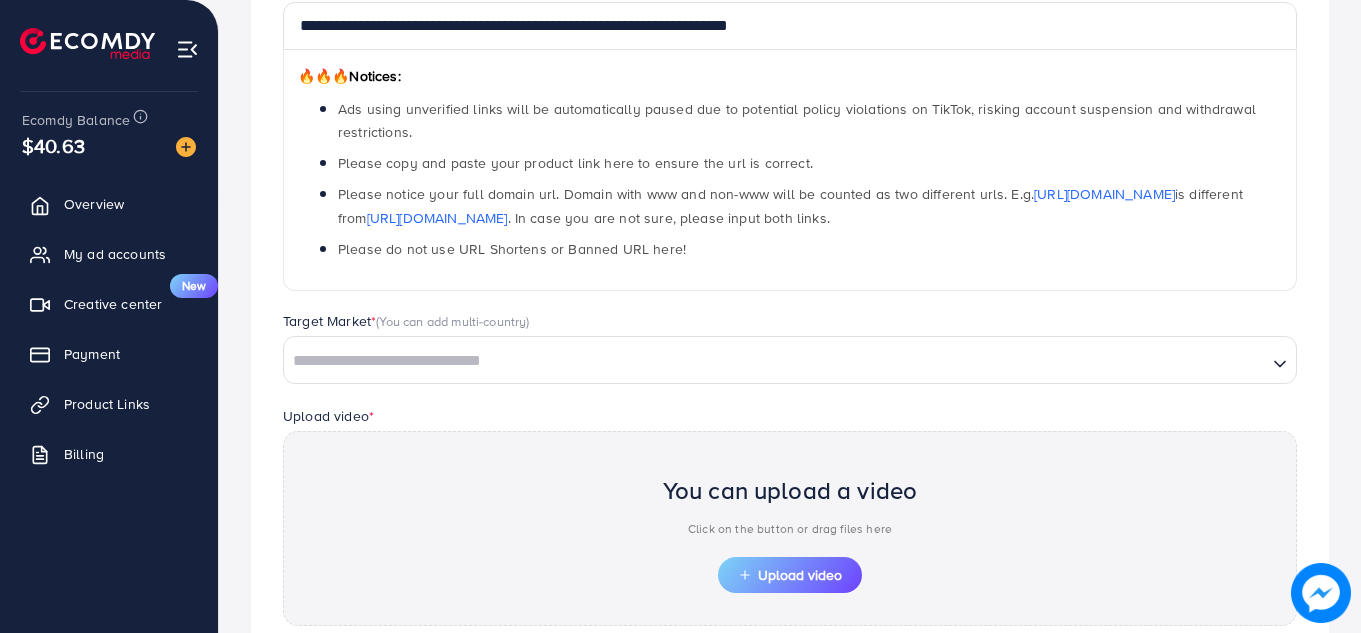 scroll, scrollTop: 288, scrollLeft: 0, axis: vertical 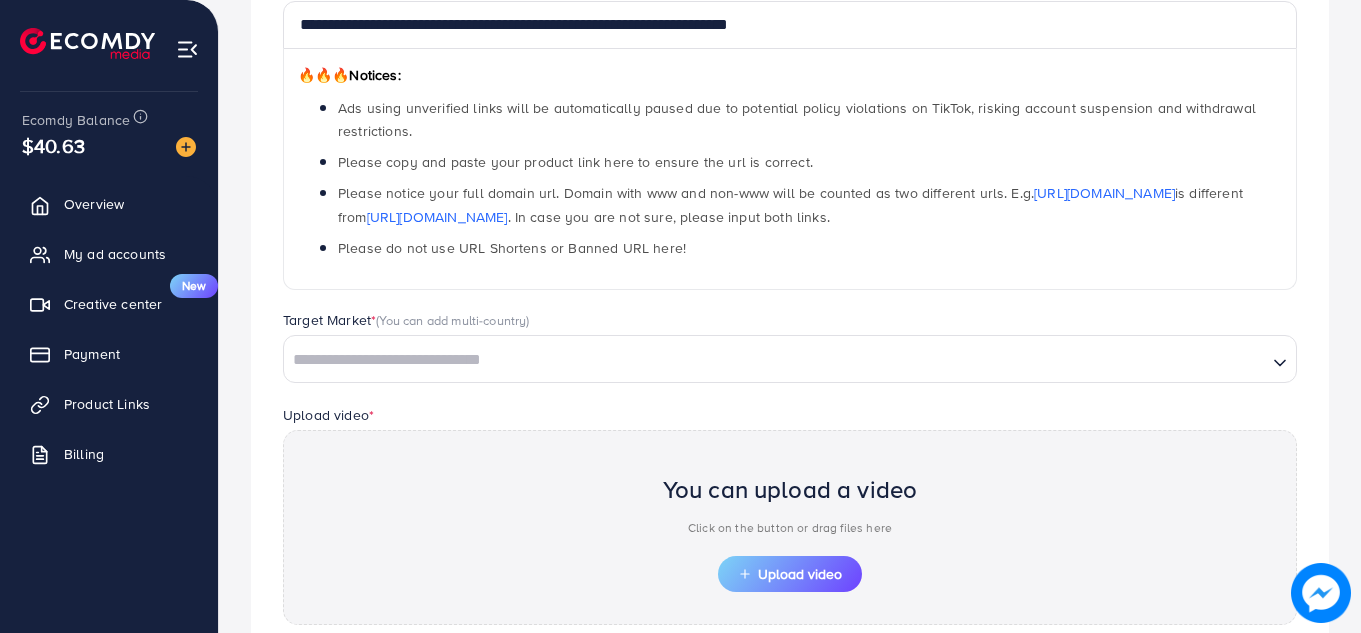 click at bounding box center (775, 360) 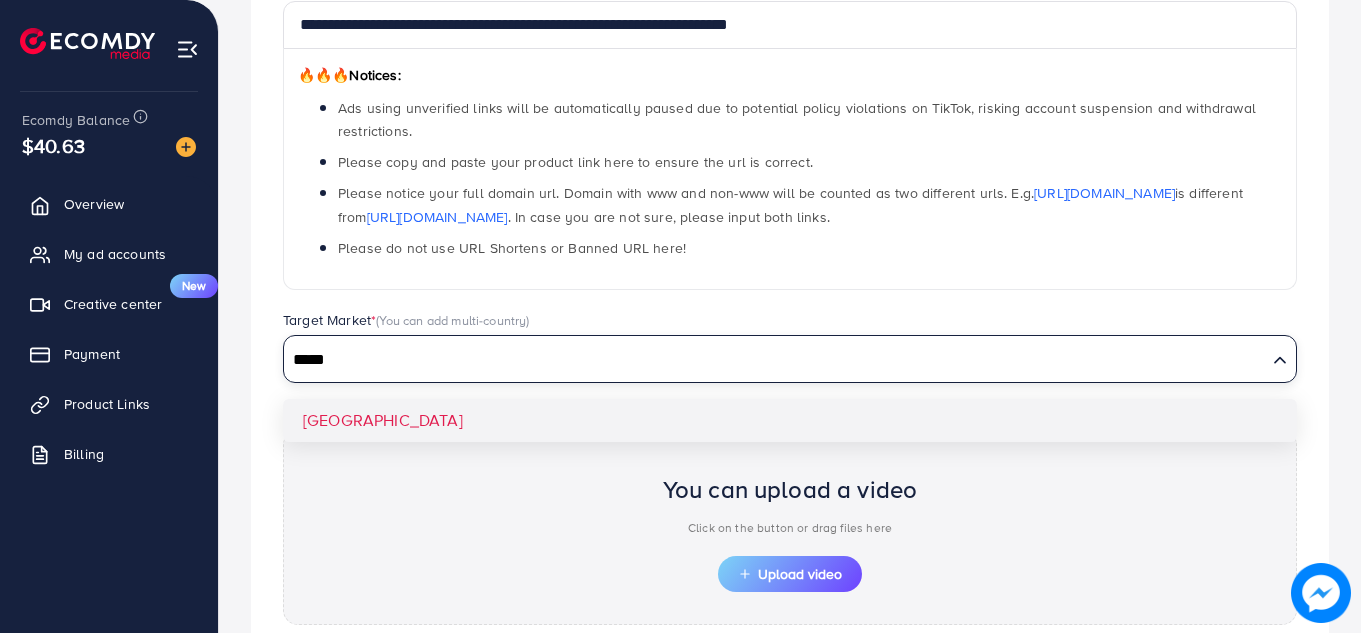 type on "*****" 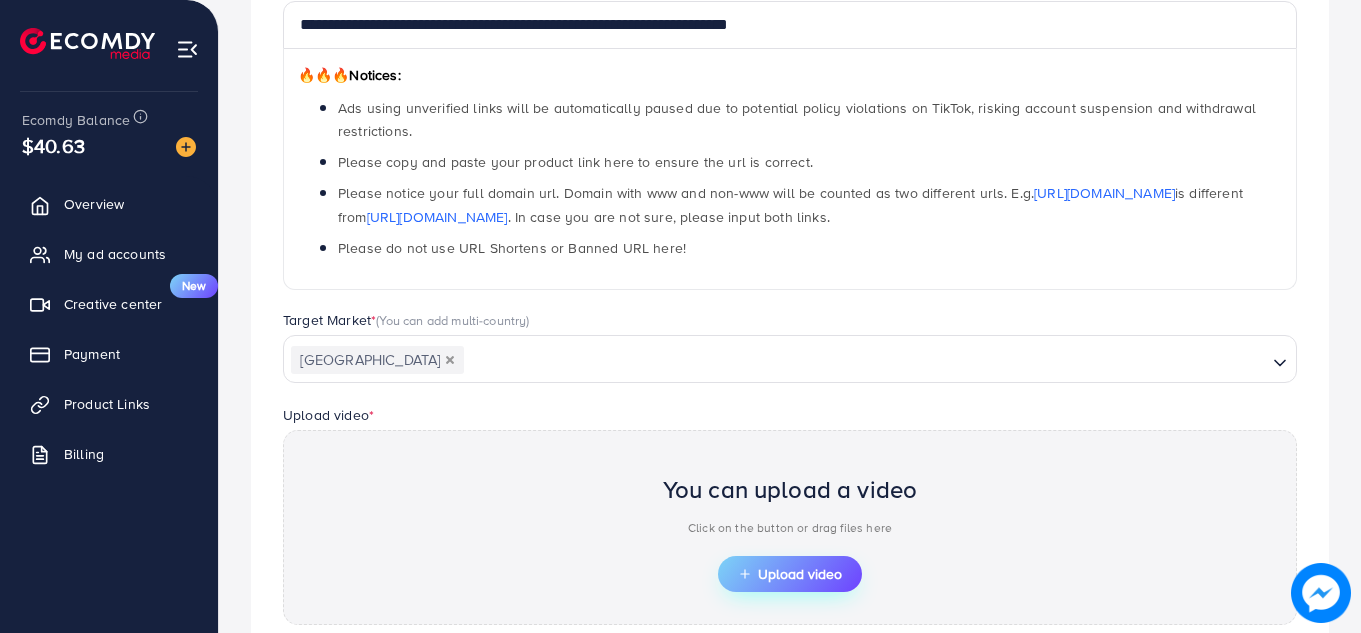 click 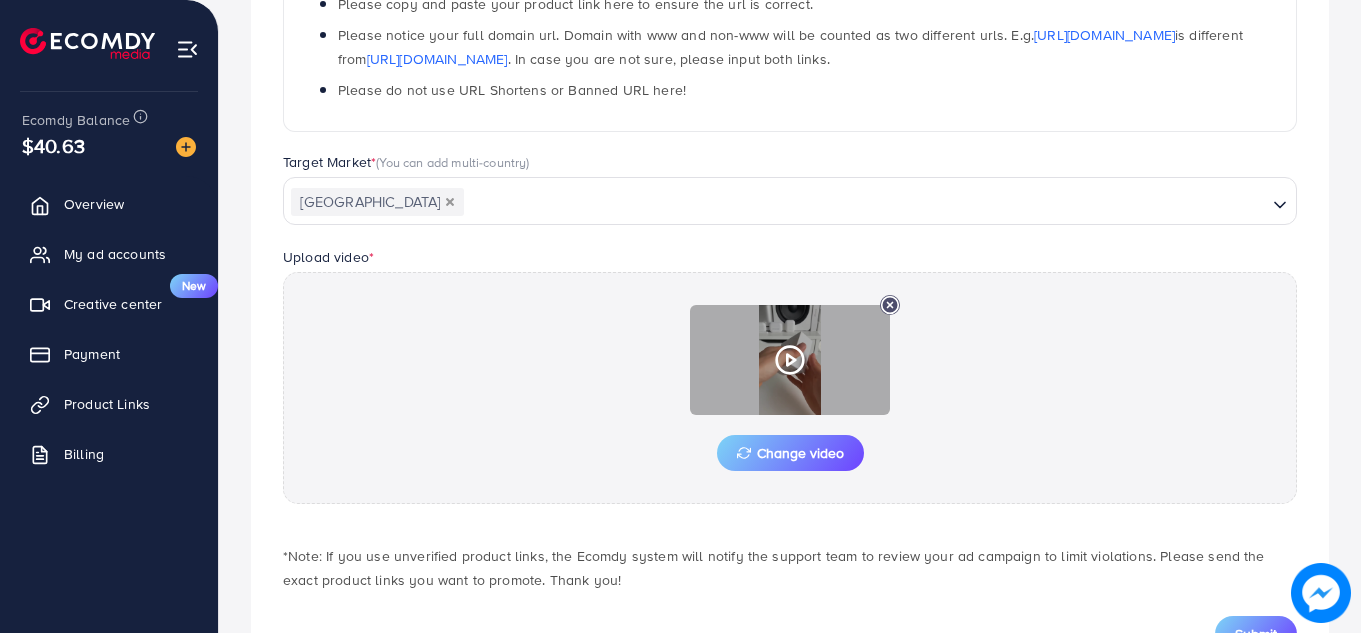 scroll, scrollTop: 447, scrollLeft: 0, axis: vertical 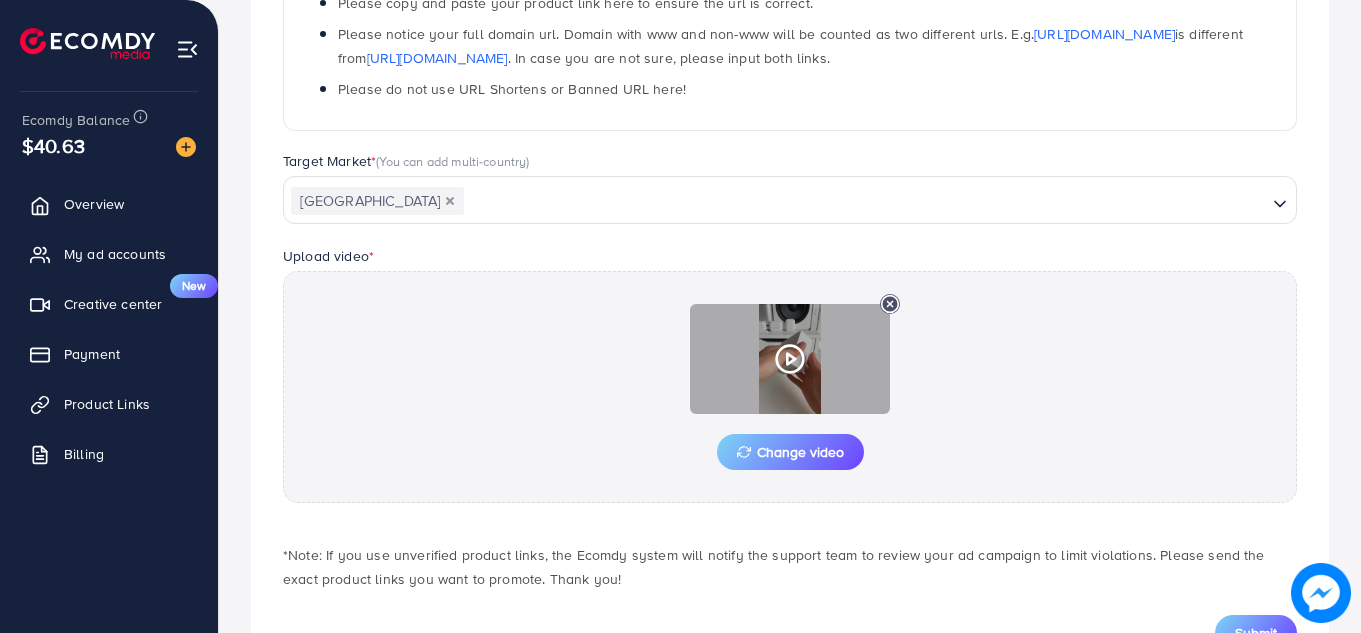 click 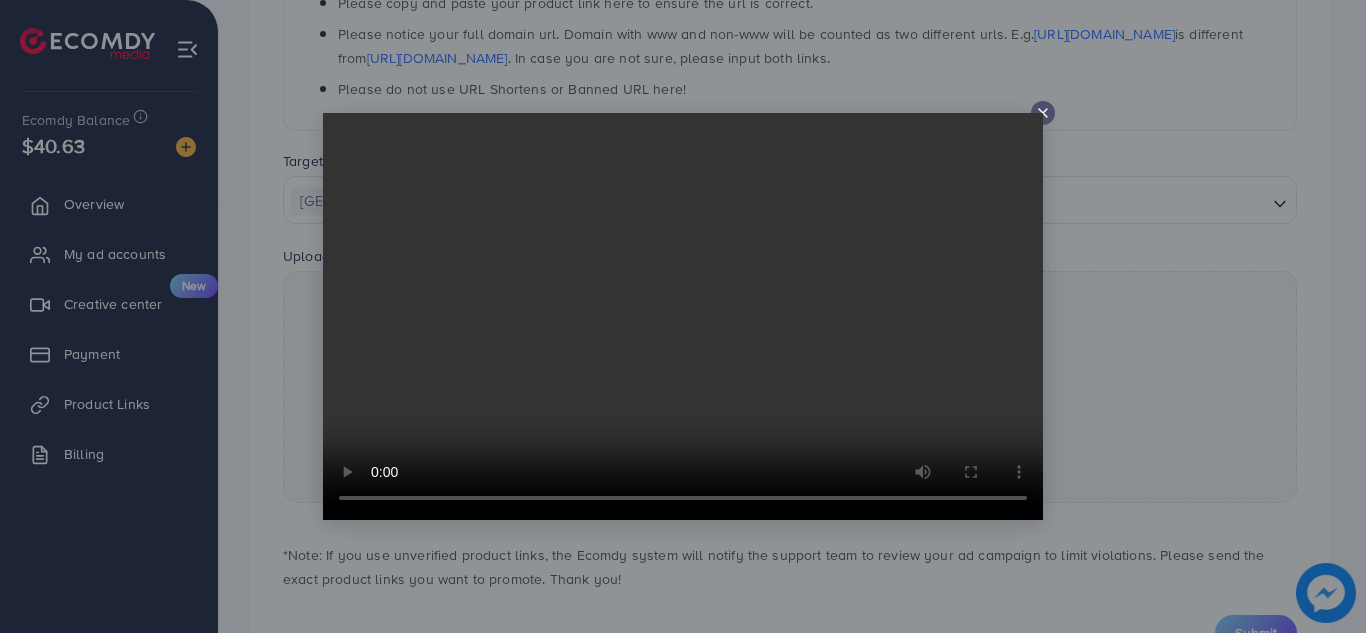 click at bounding box center [1043, 113] 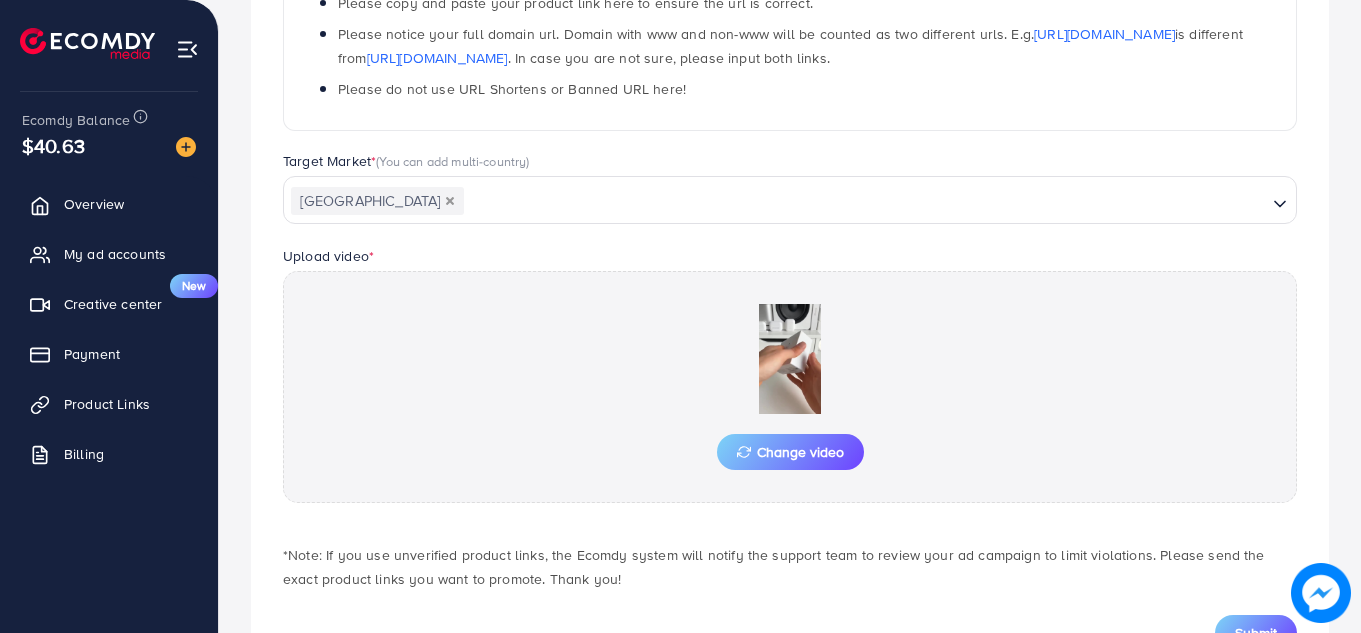 scroll, scrollTop: 529, scrollLeft: 0, axis: vertical 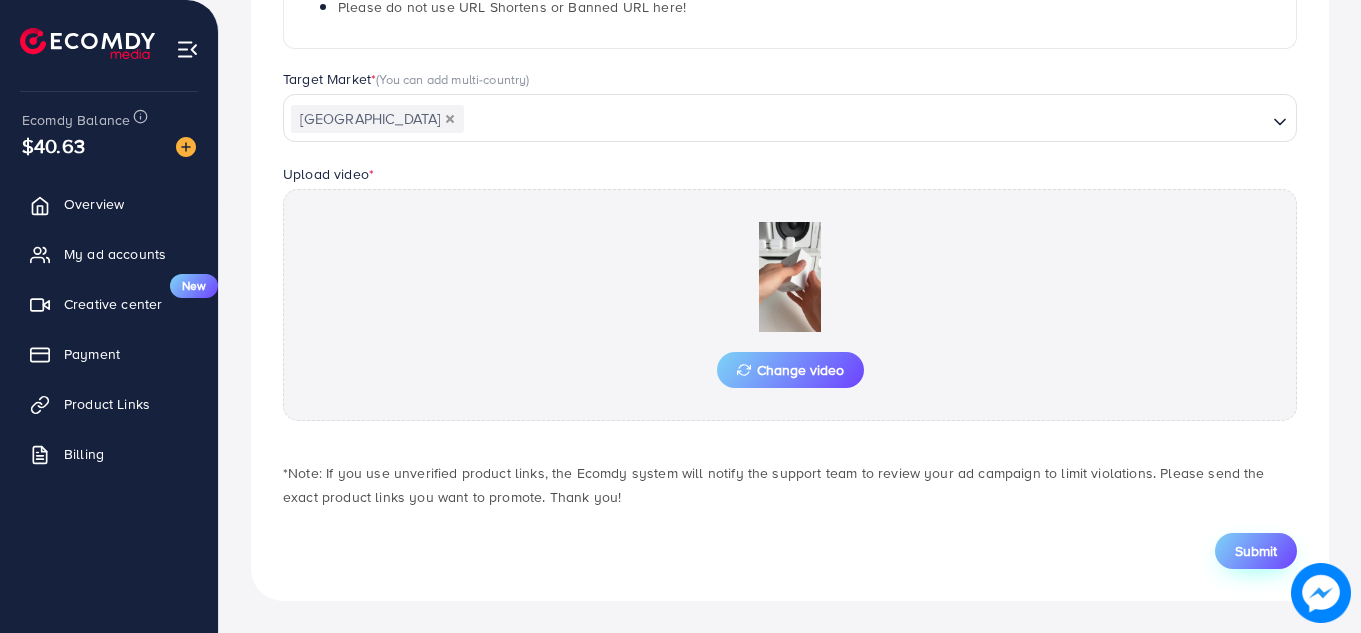 click on "Submit" at bounding box center [1256, 551] 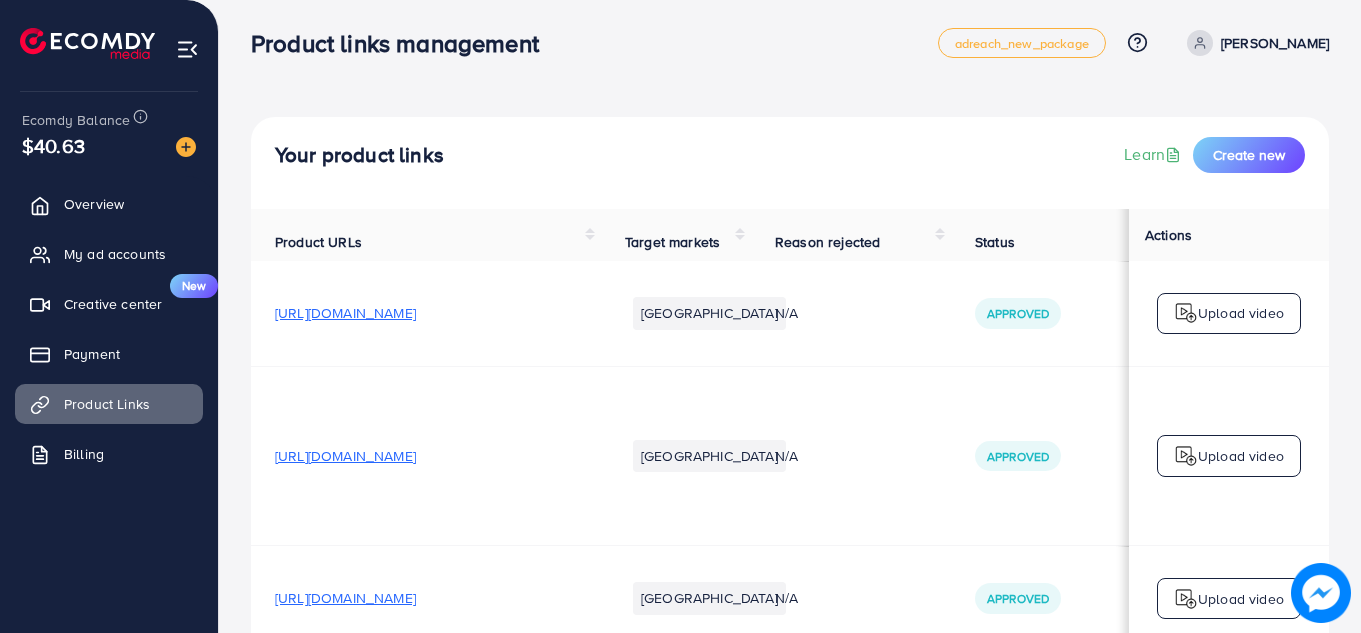 scroll, scrollTop: 0, scrollLeft: 0, axis: both 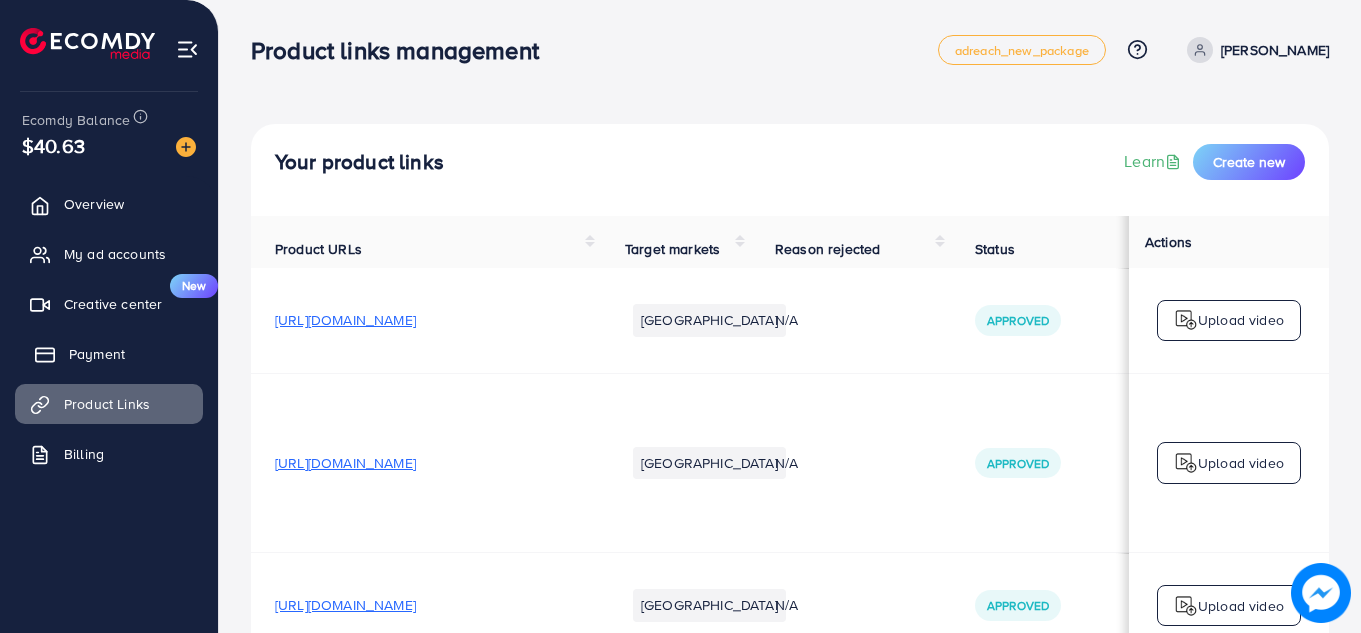 click on "Payment" at bounding box center (97, 354) 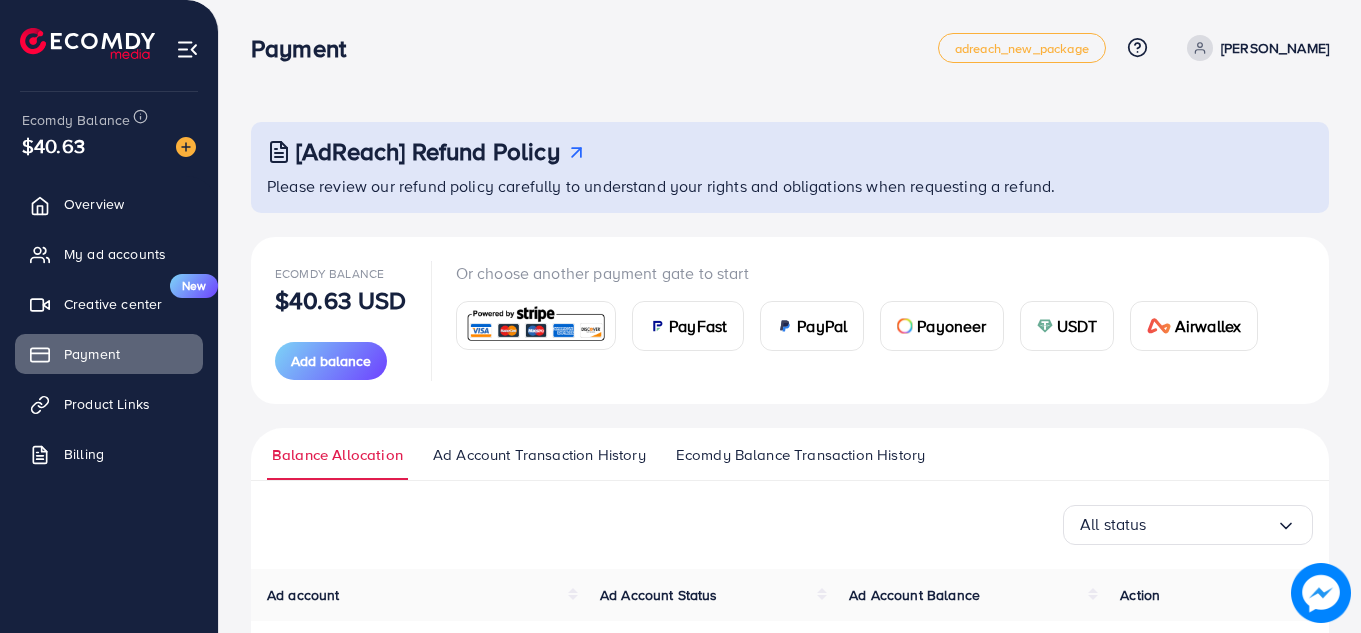 scroll, scrollTop: 0, scrollLeft: 0, axis: both 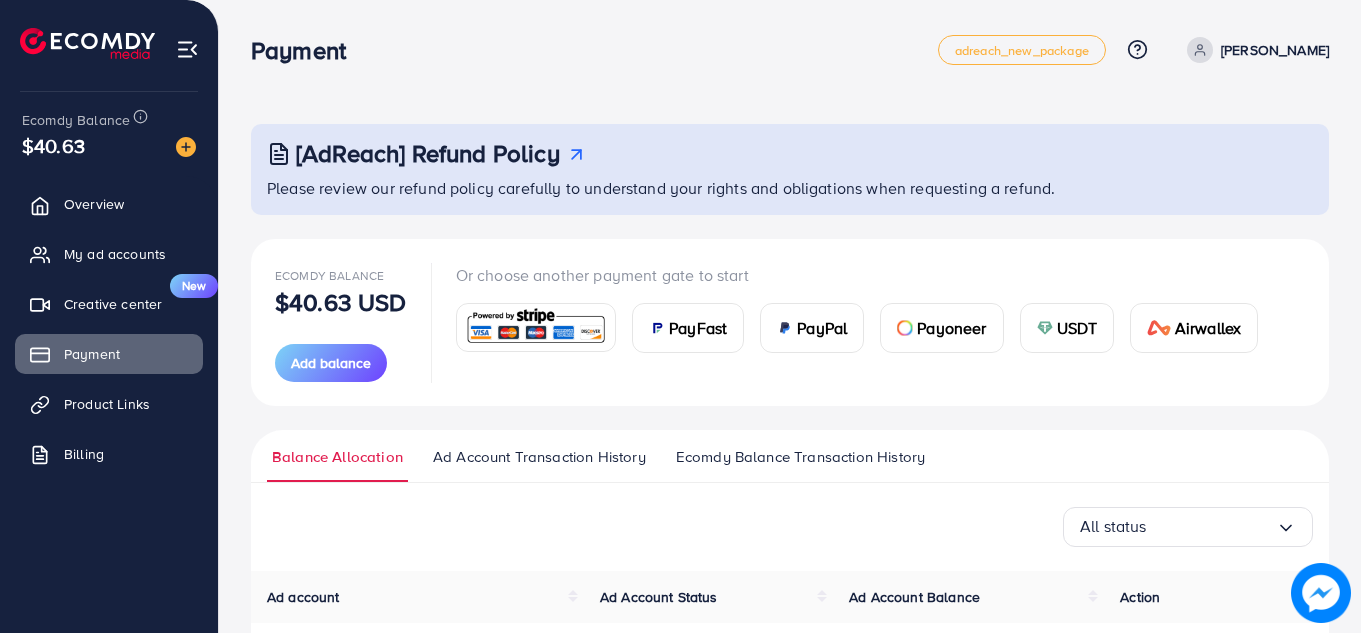 click at bounding box center (1045, 328) 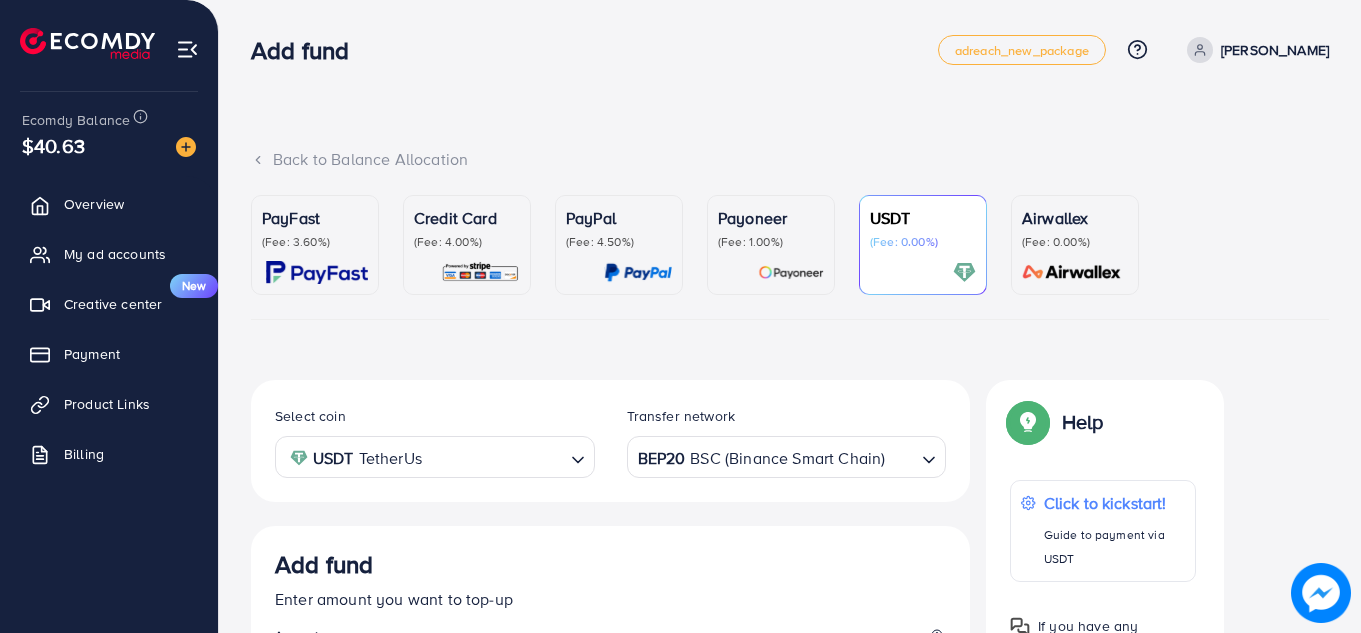 scroll, scrollTop: 360, scrollLeft: 0, axis: vertical 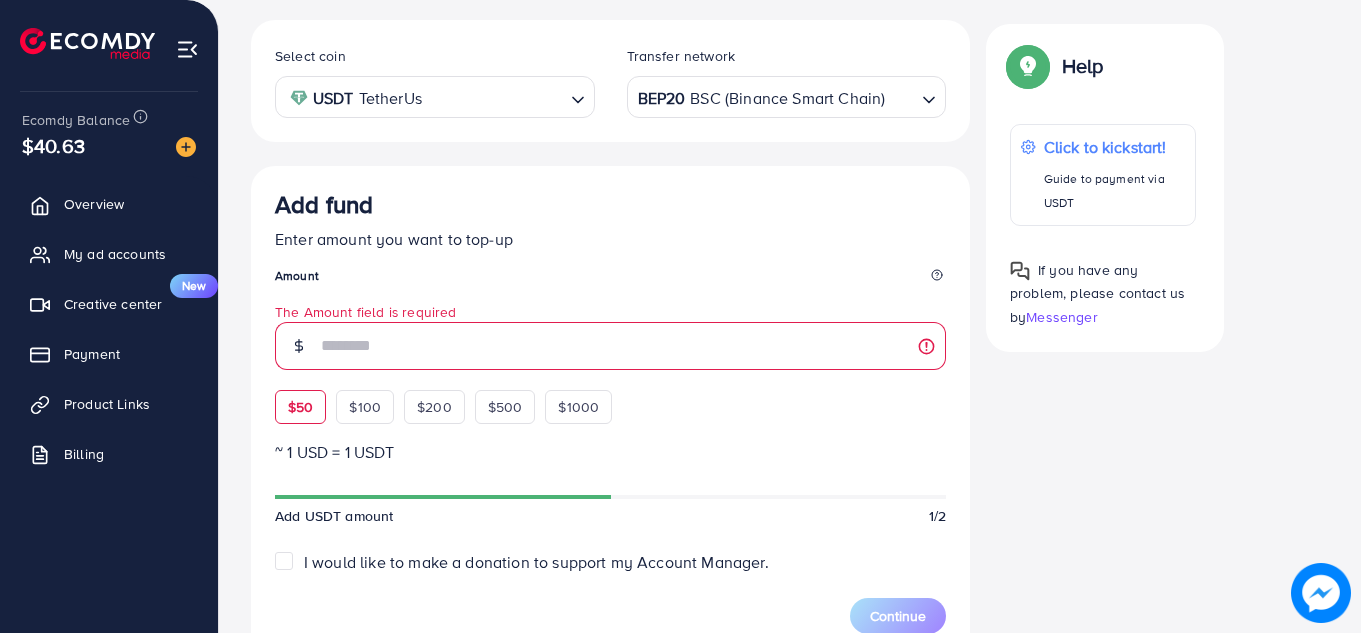 click on "Add fund  Enter amount you want to top-up Amount  The Amount field is required  $50 $100 $200 $500 $1000" at bounding box center (610, 307) 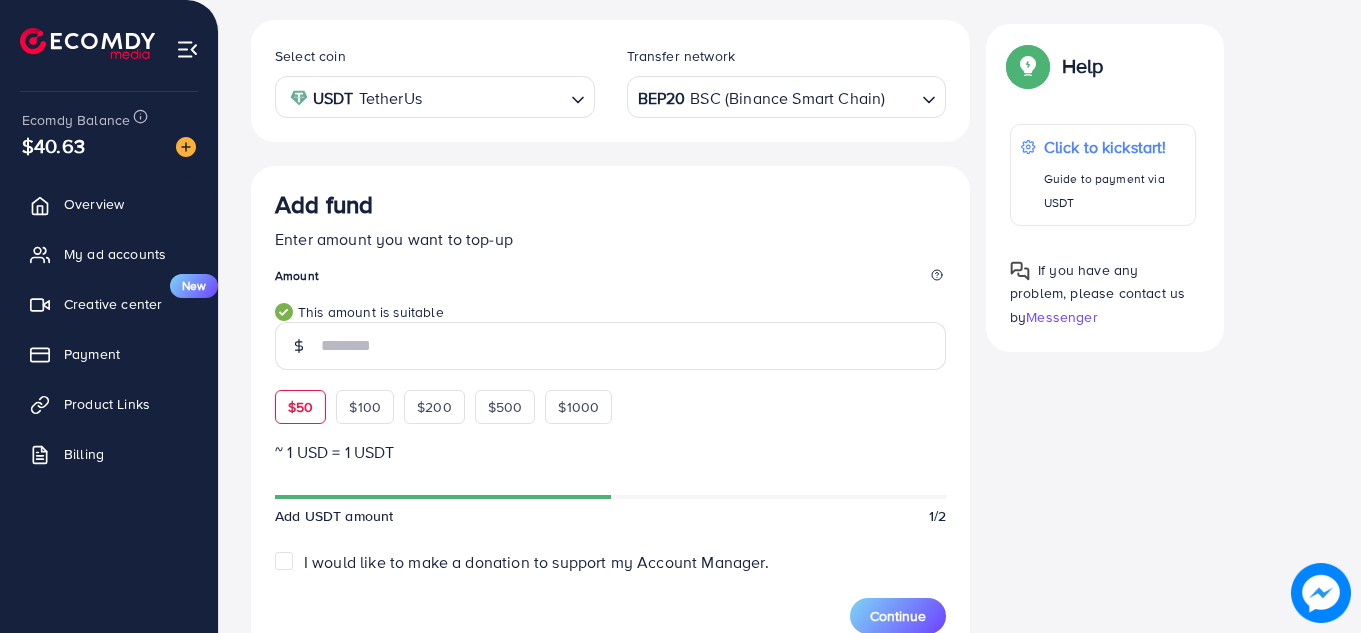 click on "Add fund  Enter amount you want to top-up Amount **  This amount is suitable  $50 $100 $200 $500 $1000" at bounding box center (610, 307) 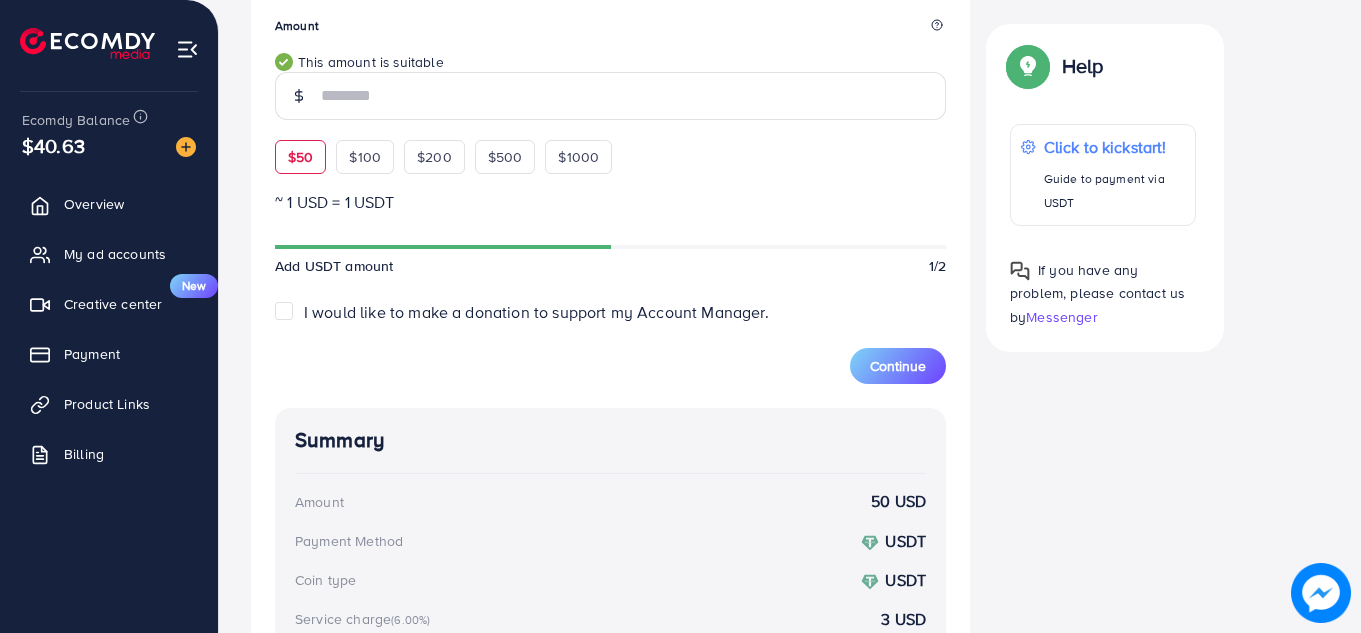 scroll, scrollTop: 615, scrollLeft: 0, axis: vertical 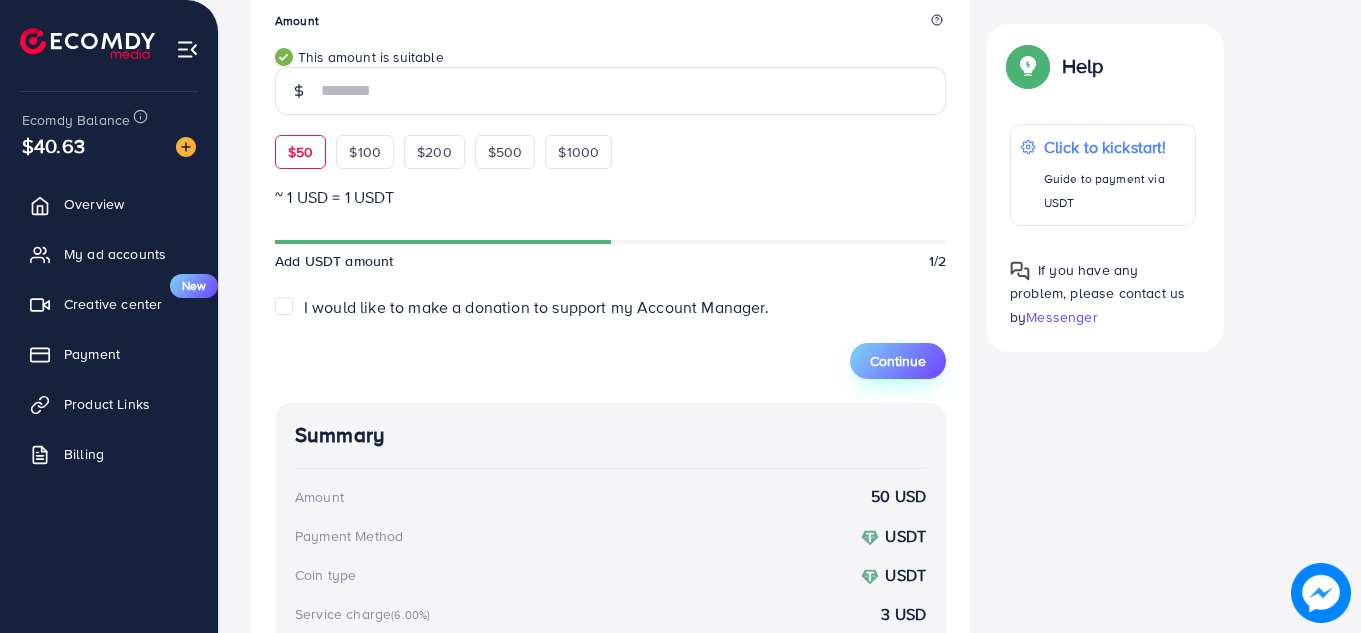 click on "Continue" at bounding box center (898, 361) 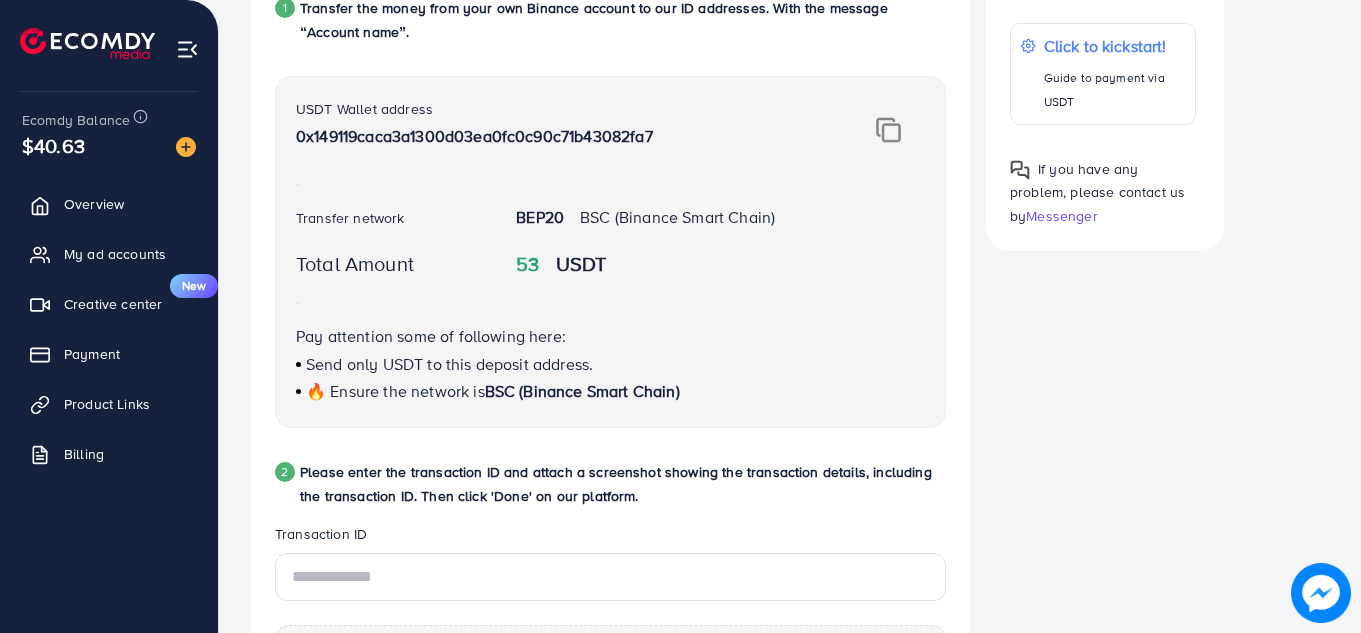 scroll, scrollTop: 456, scrollLeft: 0, axis: vertical 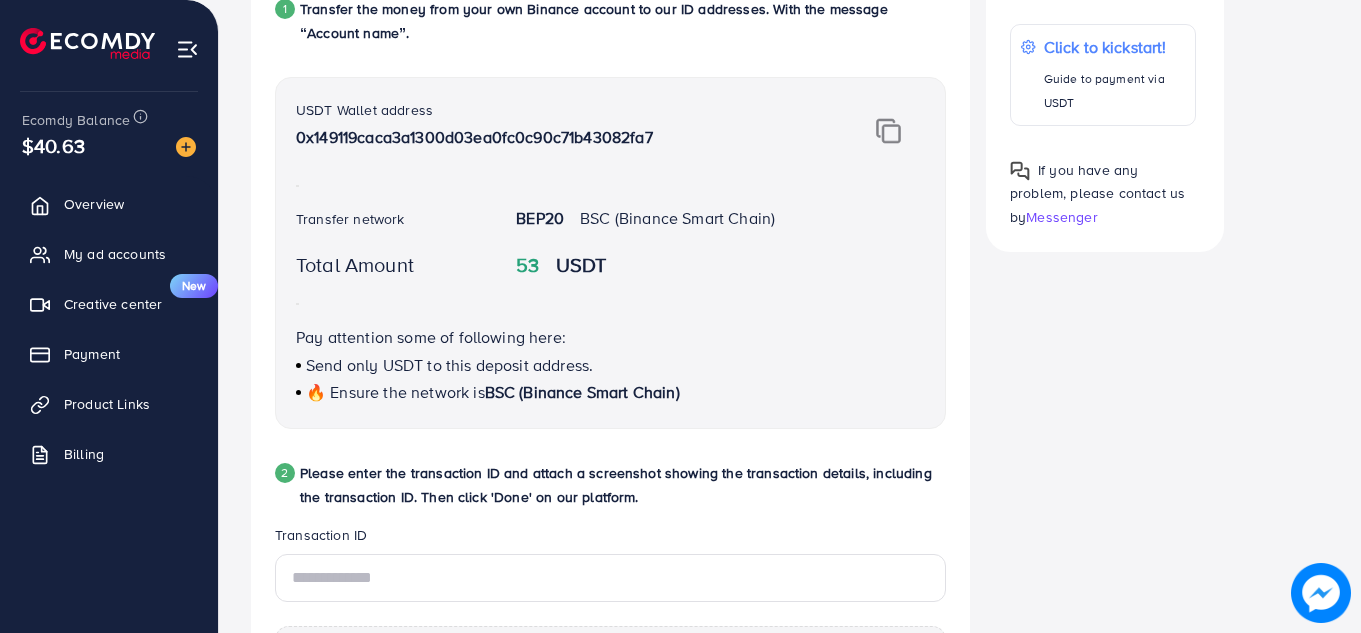 click at bounding box center [888, 131] 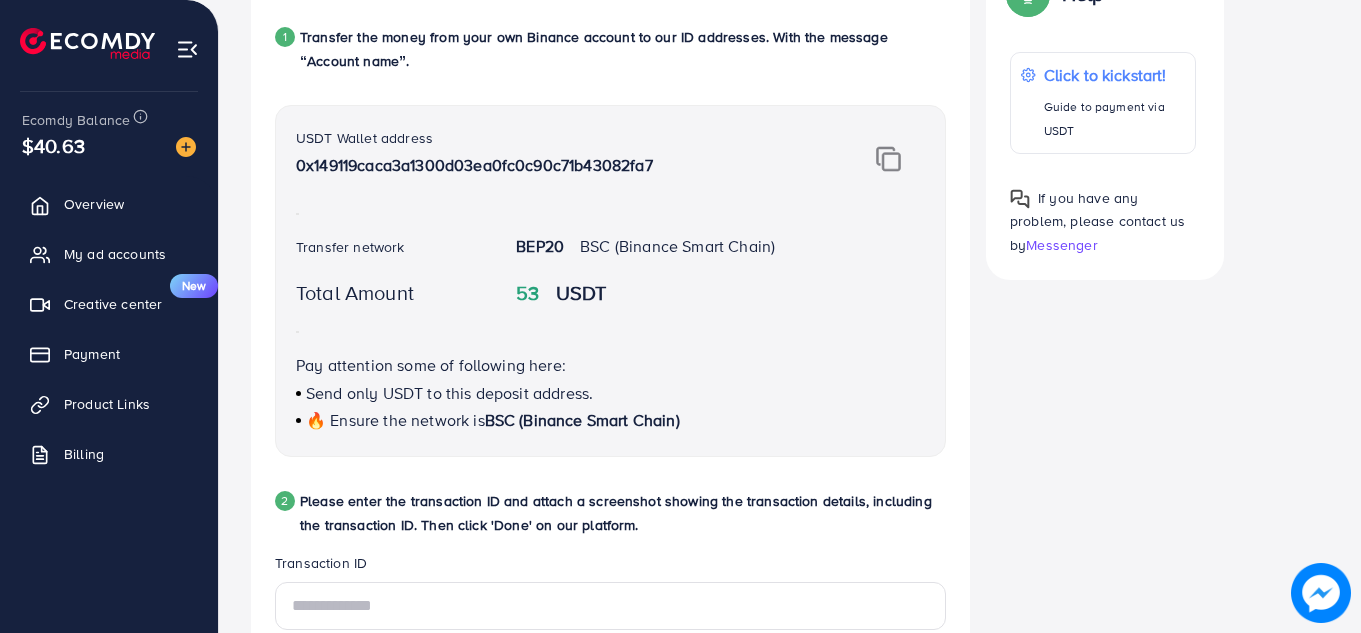 click at bounding box center (888, 159) 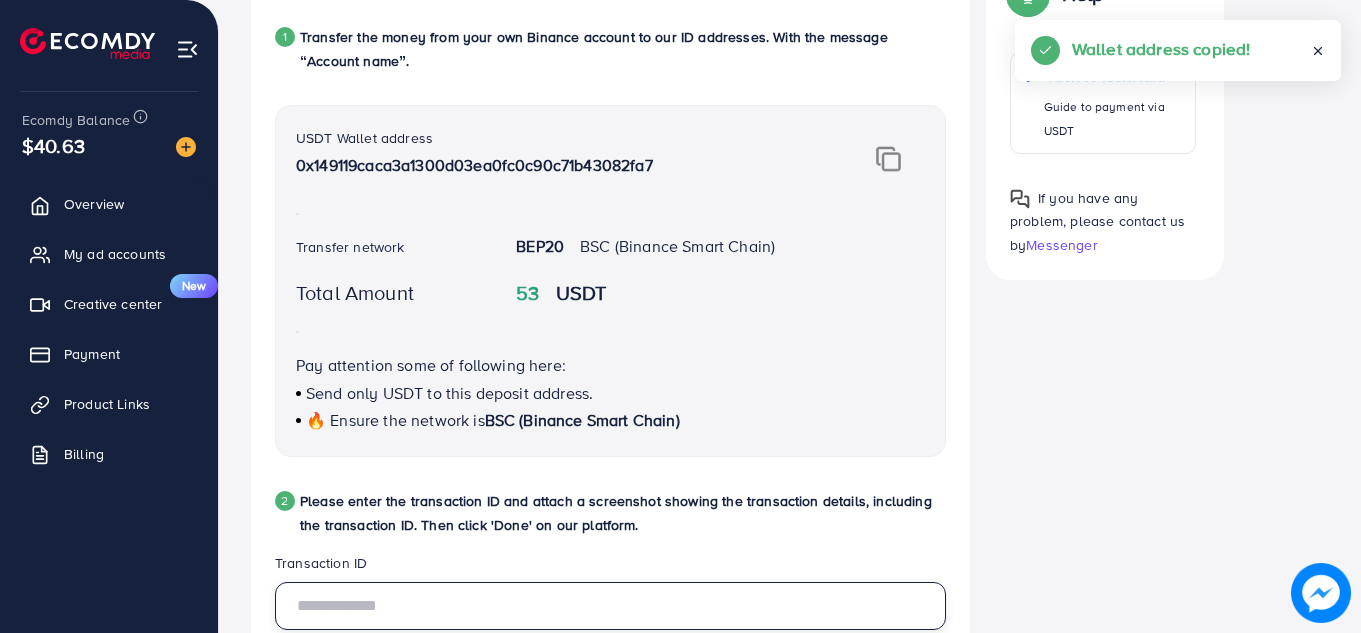 click at bounding box center [610, 606] 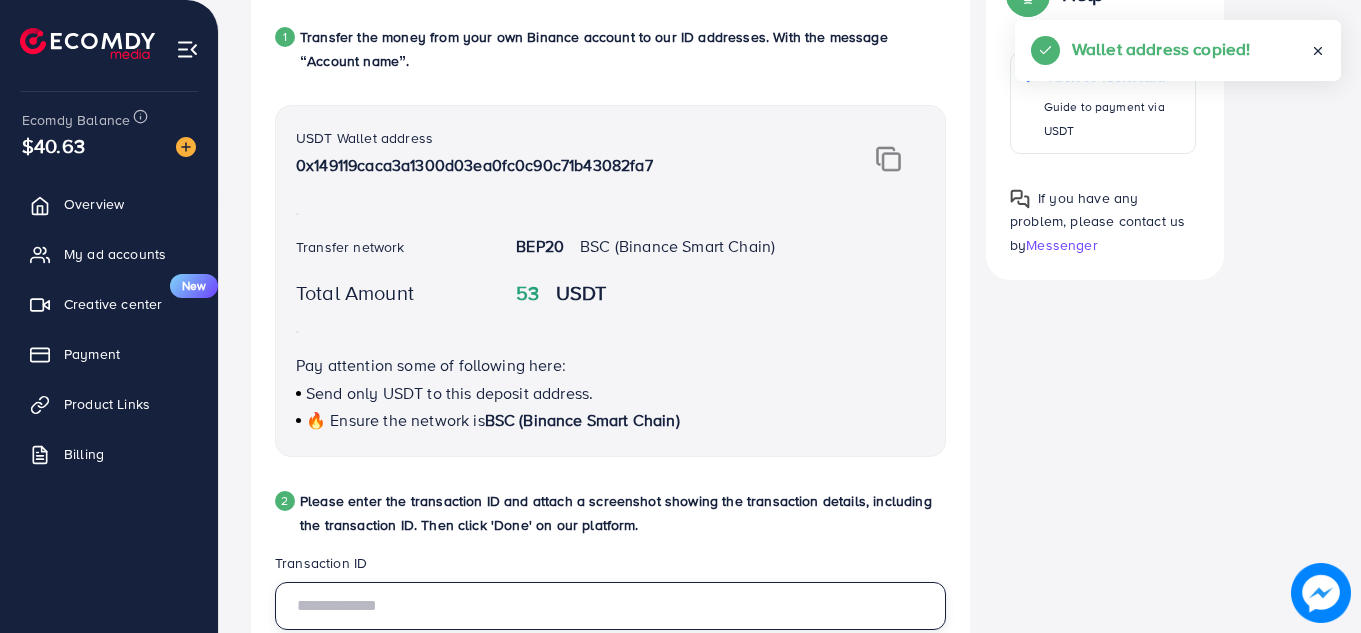 paste on "**********" 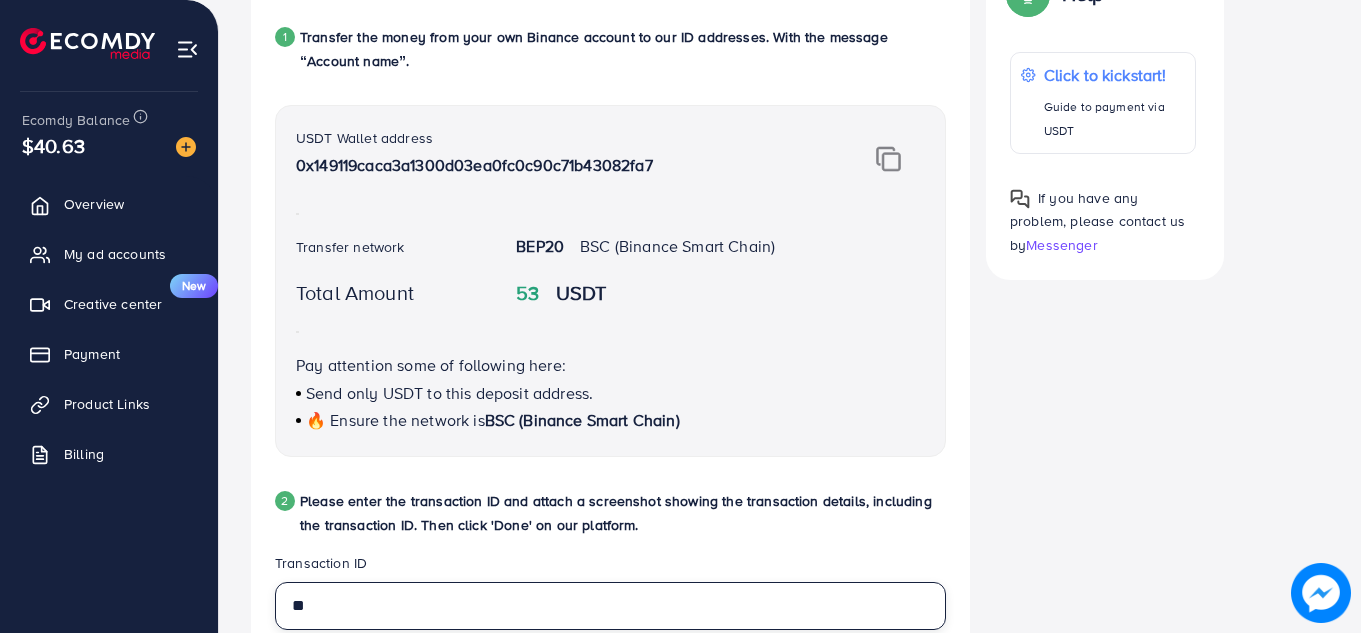 type on "*" 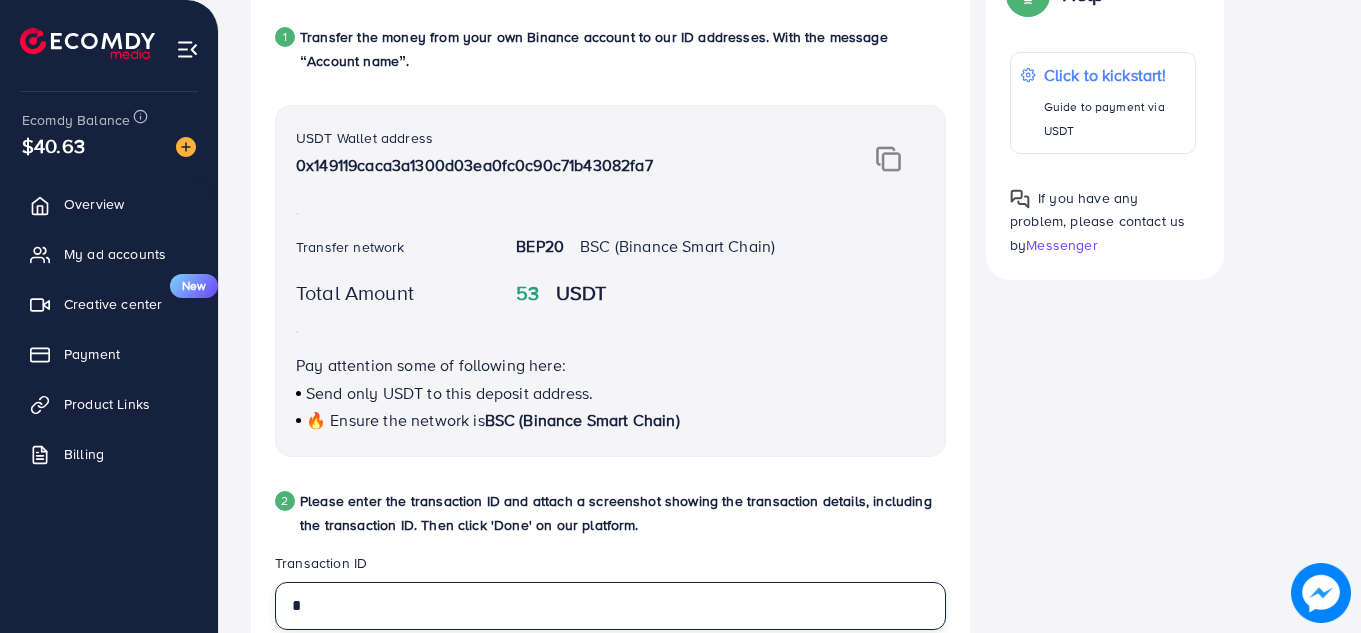 type 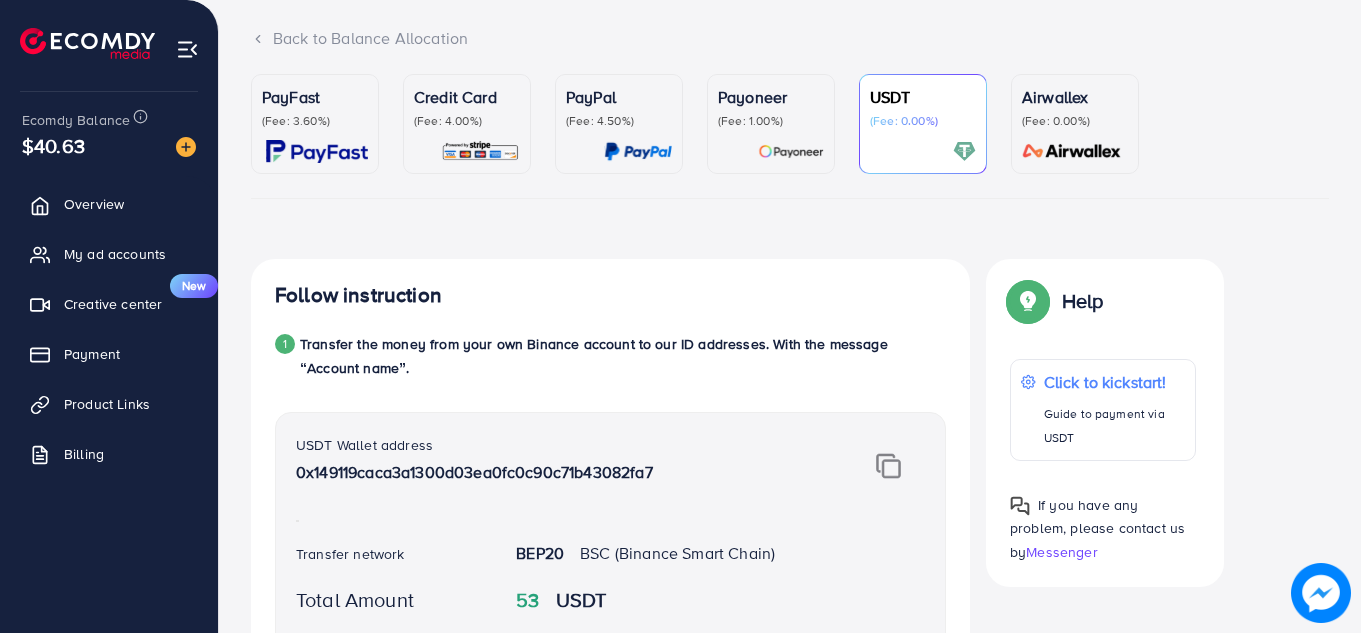 scroll, scrollTop: 0, scrollLeft: 0, axis: both 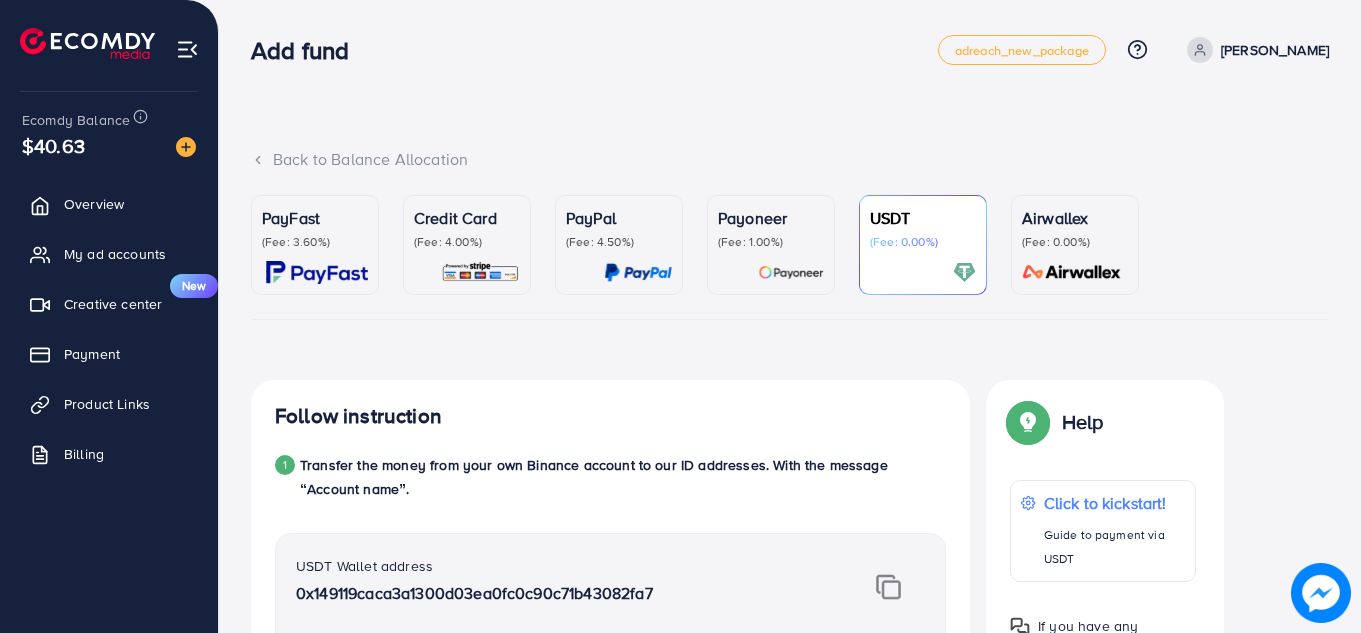 click on "Back to Balance Allocation" at bounding box center (790, 159) 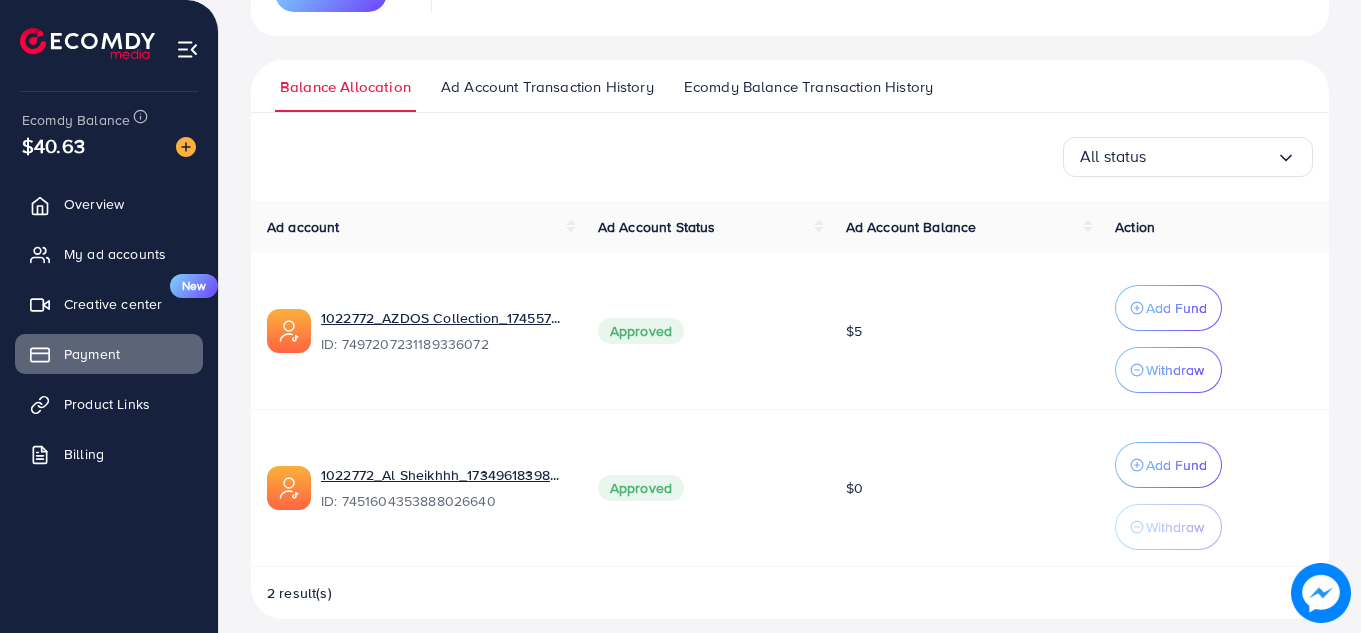 scroll, scrollTop: 388, scrollLeft: 0, axis: vertical 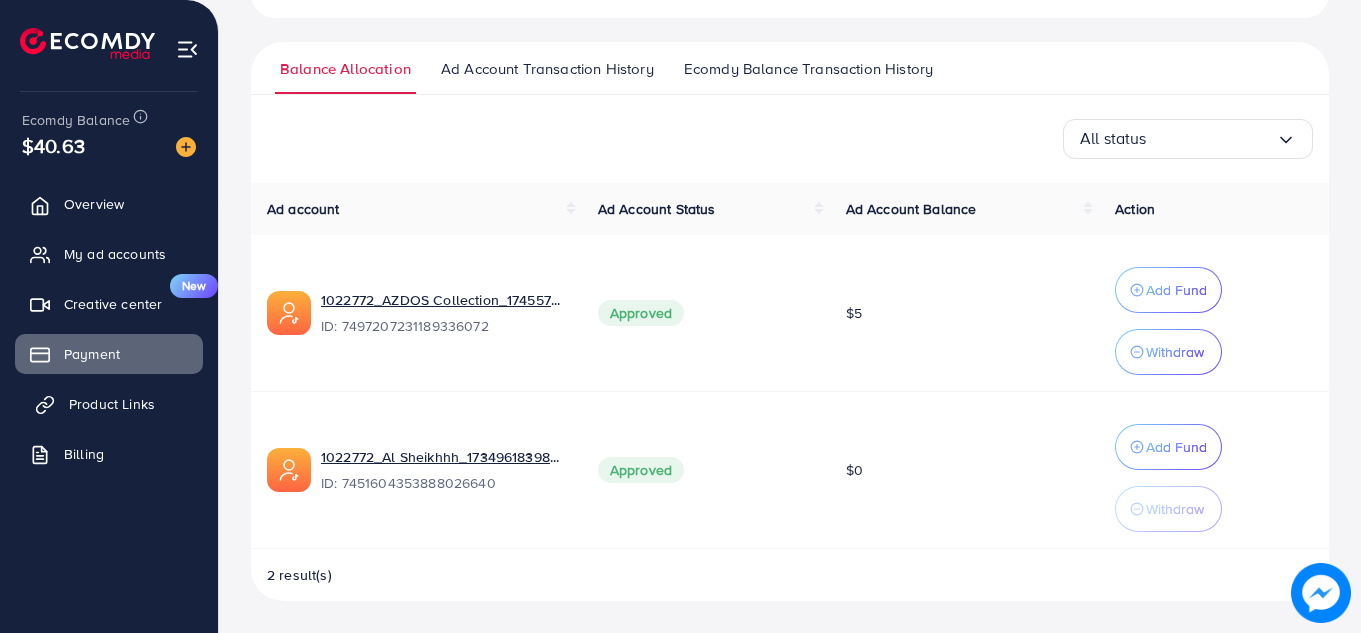 click on "Product Links" at bounding box center (112, 404) 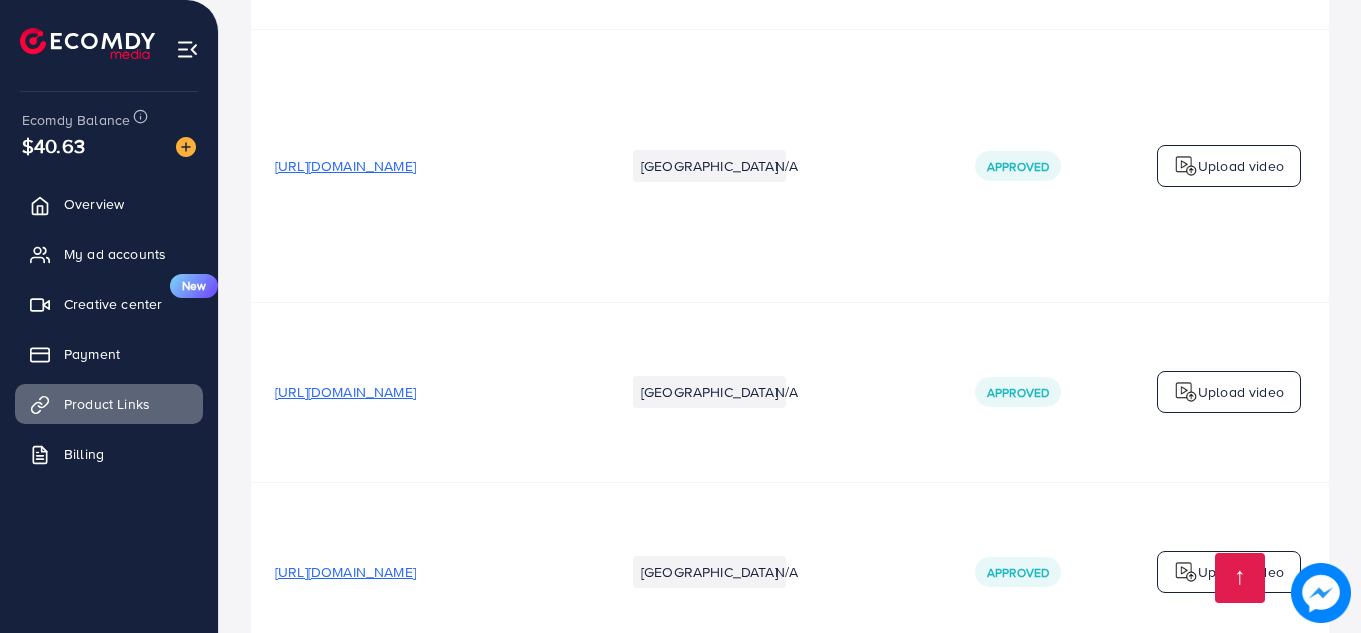scroll, scrollTop: 3462, scrollLeft: 0, axis: vertical 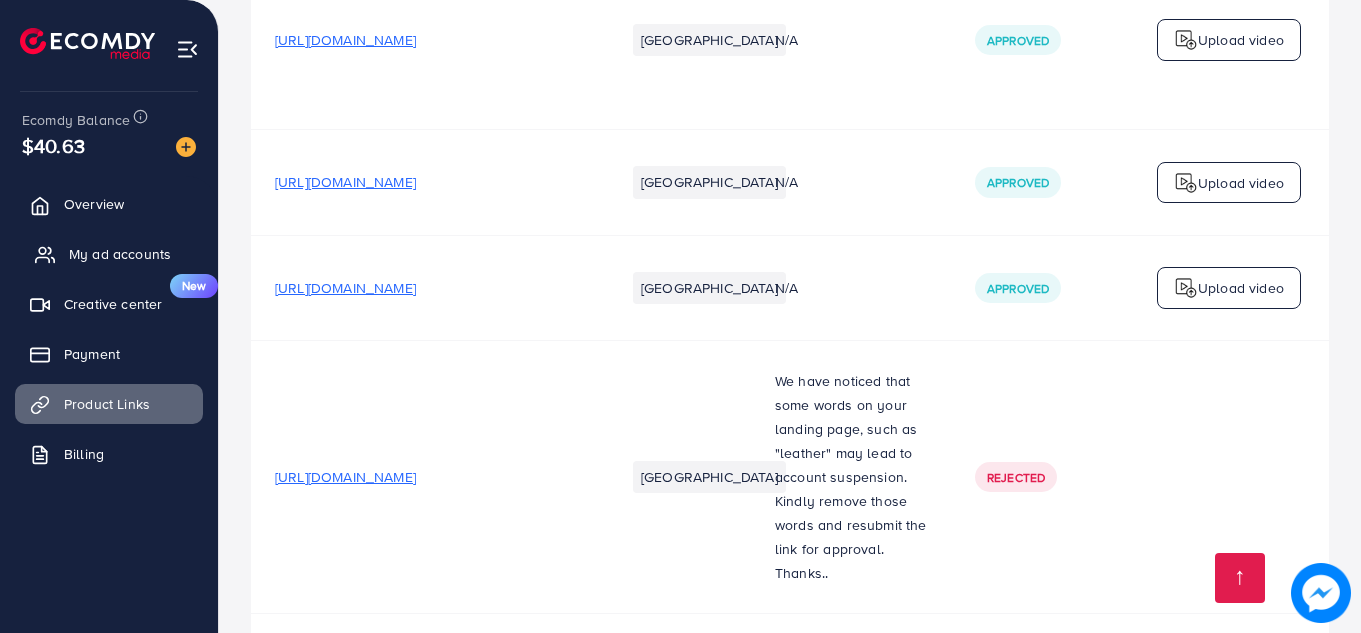 click on "My ad accounts" at bounding box center (109, 254) 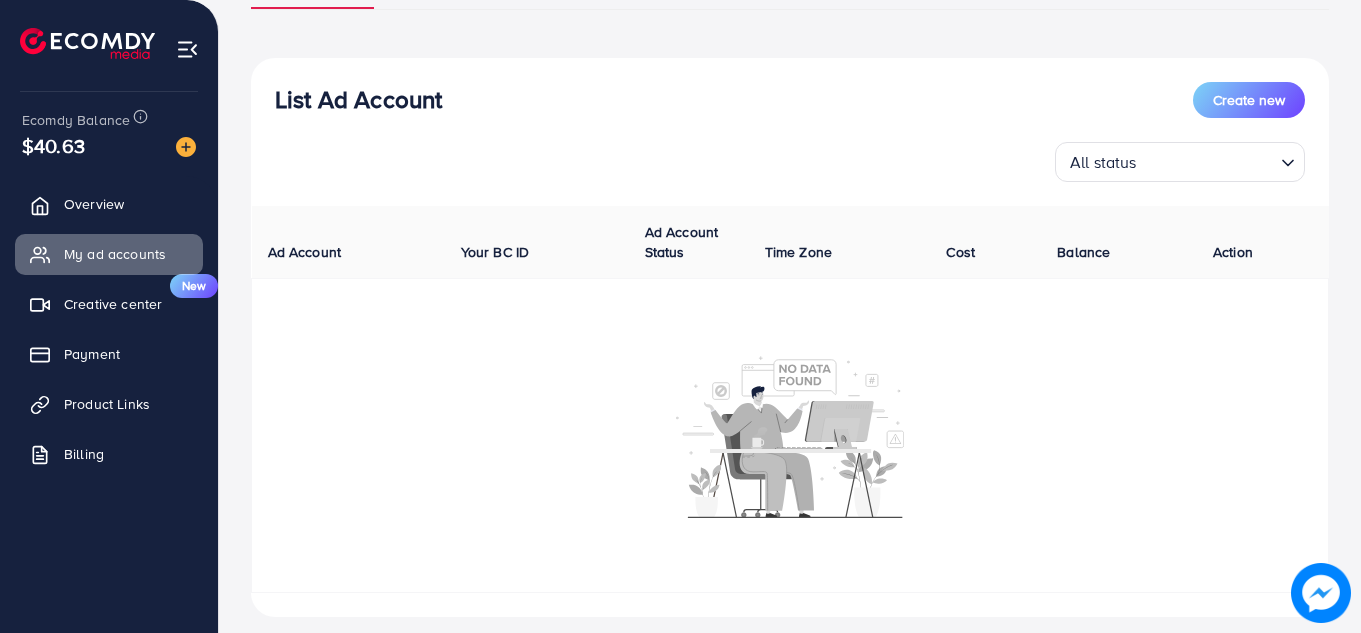 scroll, scrollTop: 222, scrollLeft: 0, axis: vertical 